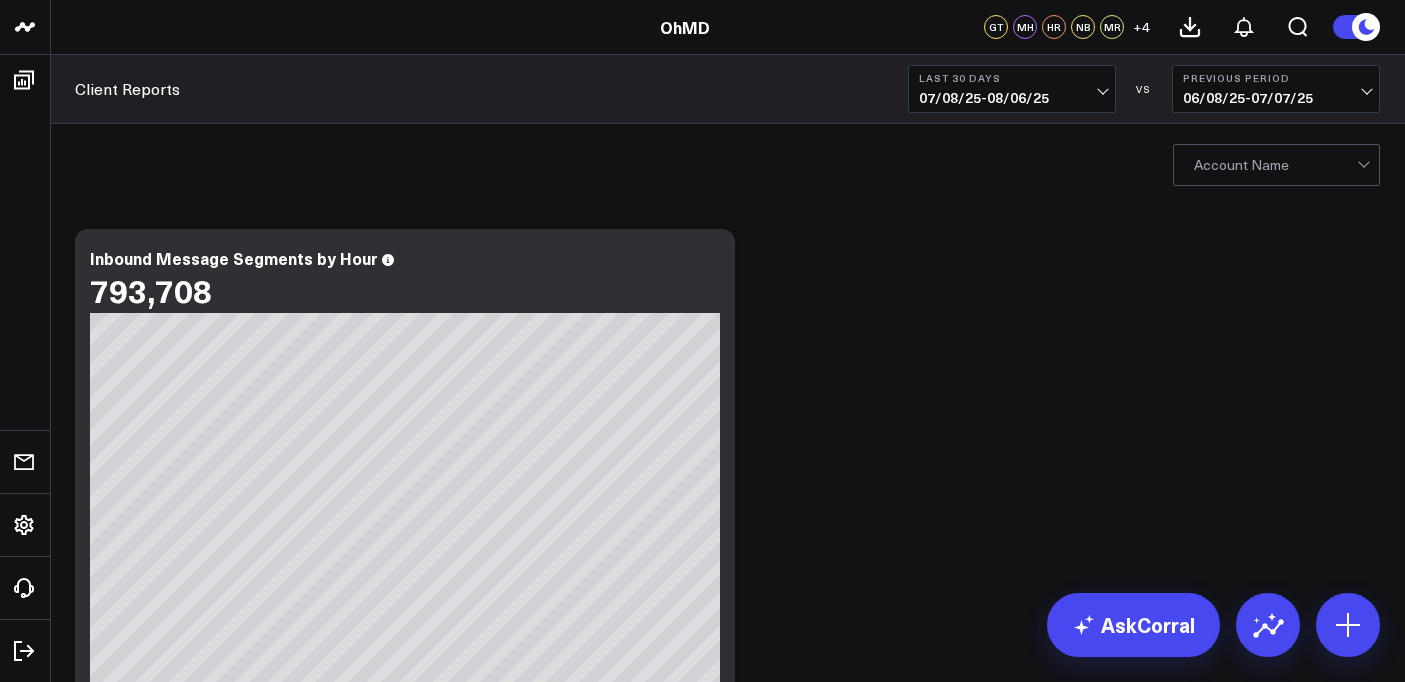 scroll, scrollTop: 0, scrollLeft: 0, axis: both 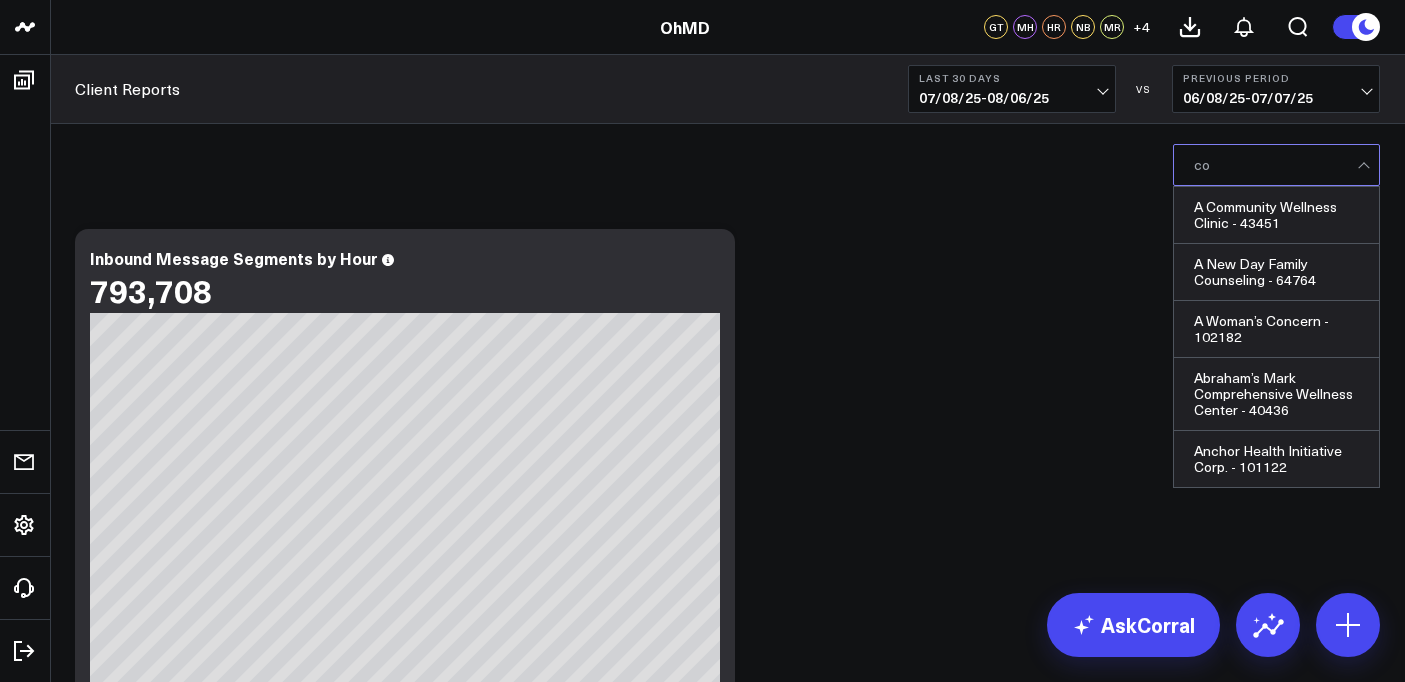 type on "c" 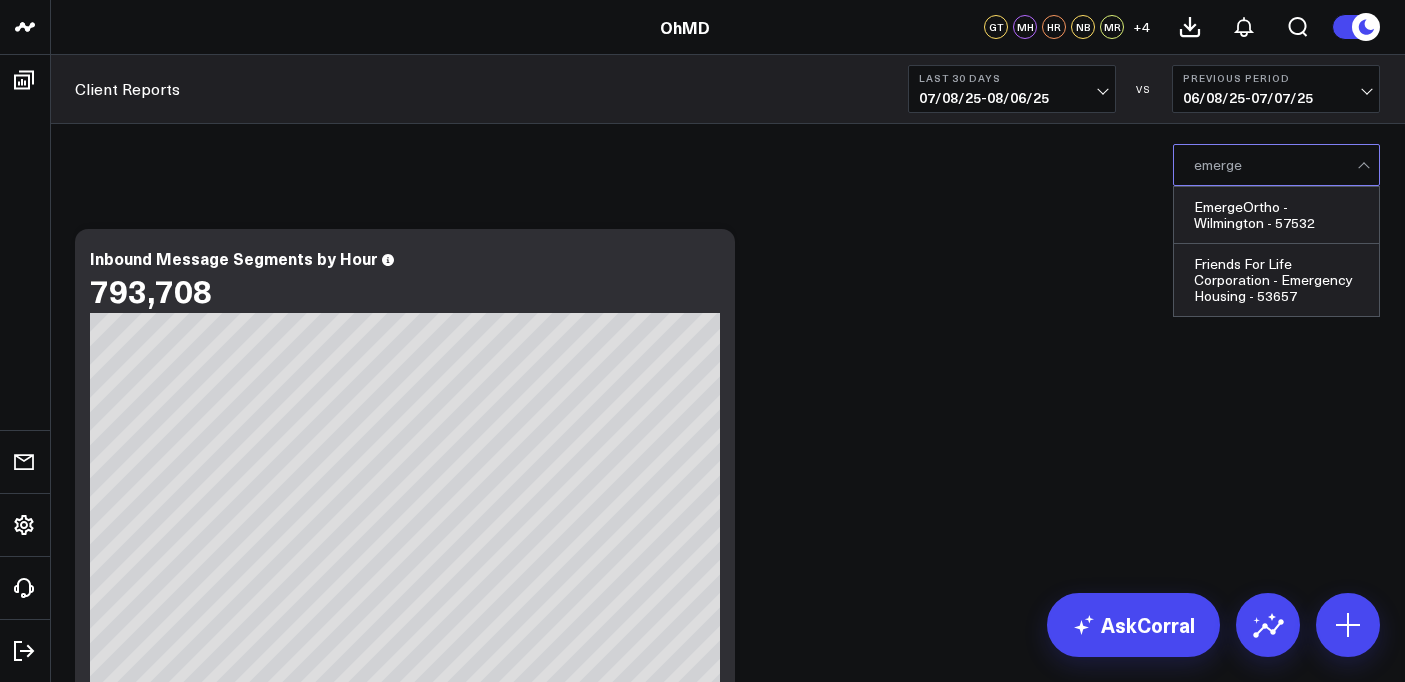 type on "emerge" 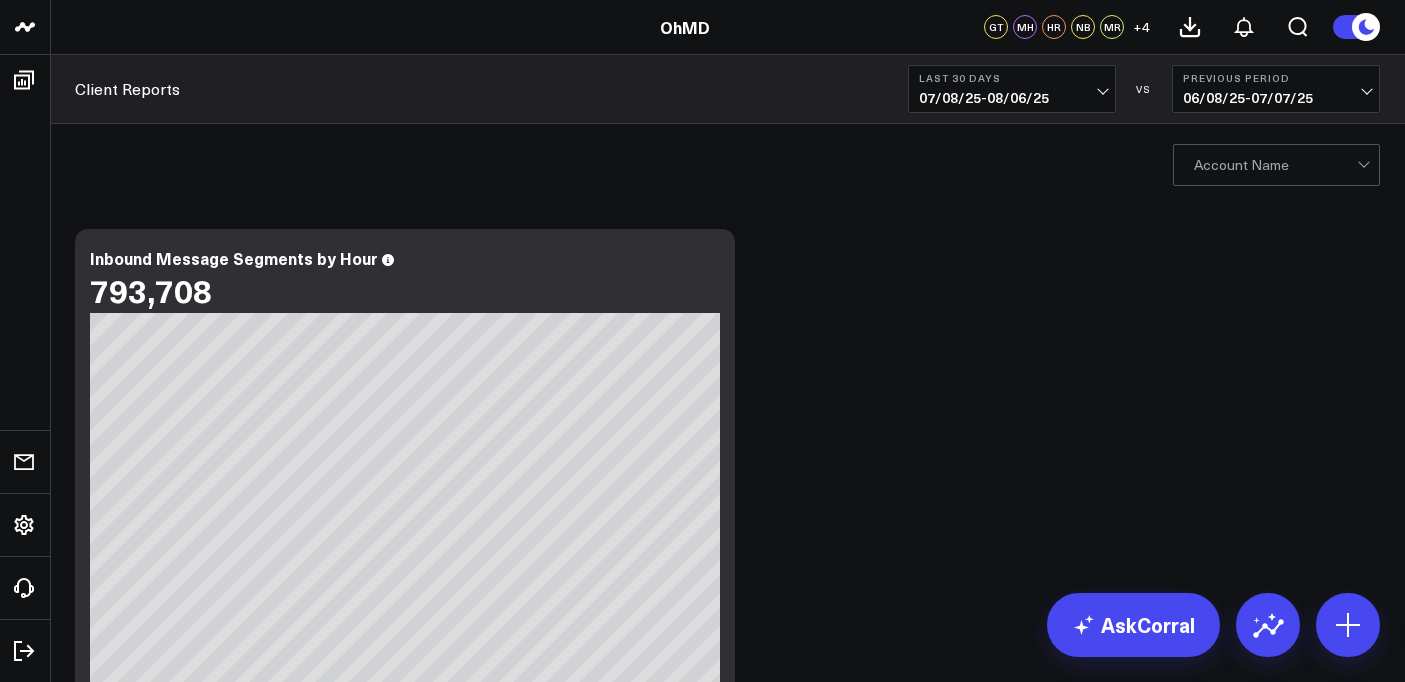 click at bounding box center [1275, 165] 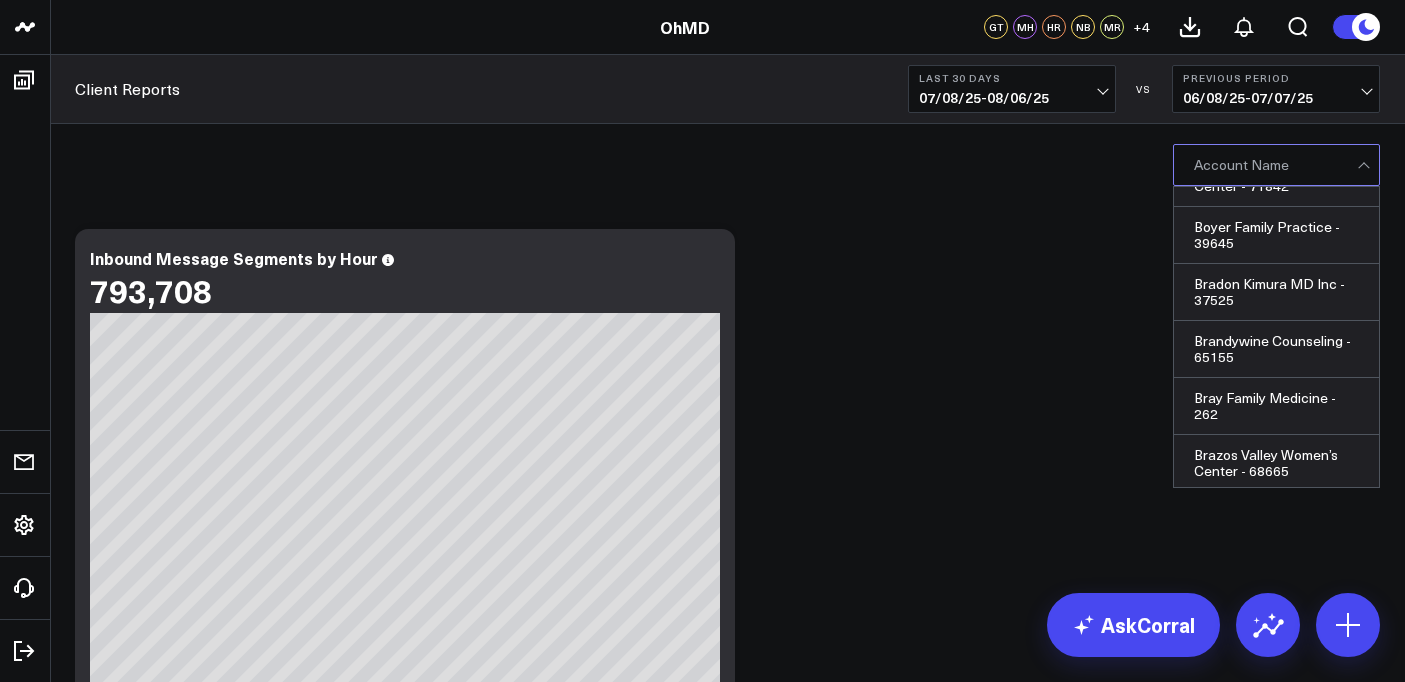 scroll, scrollTop: 8355, scrollLeft: 0, axis: vertical 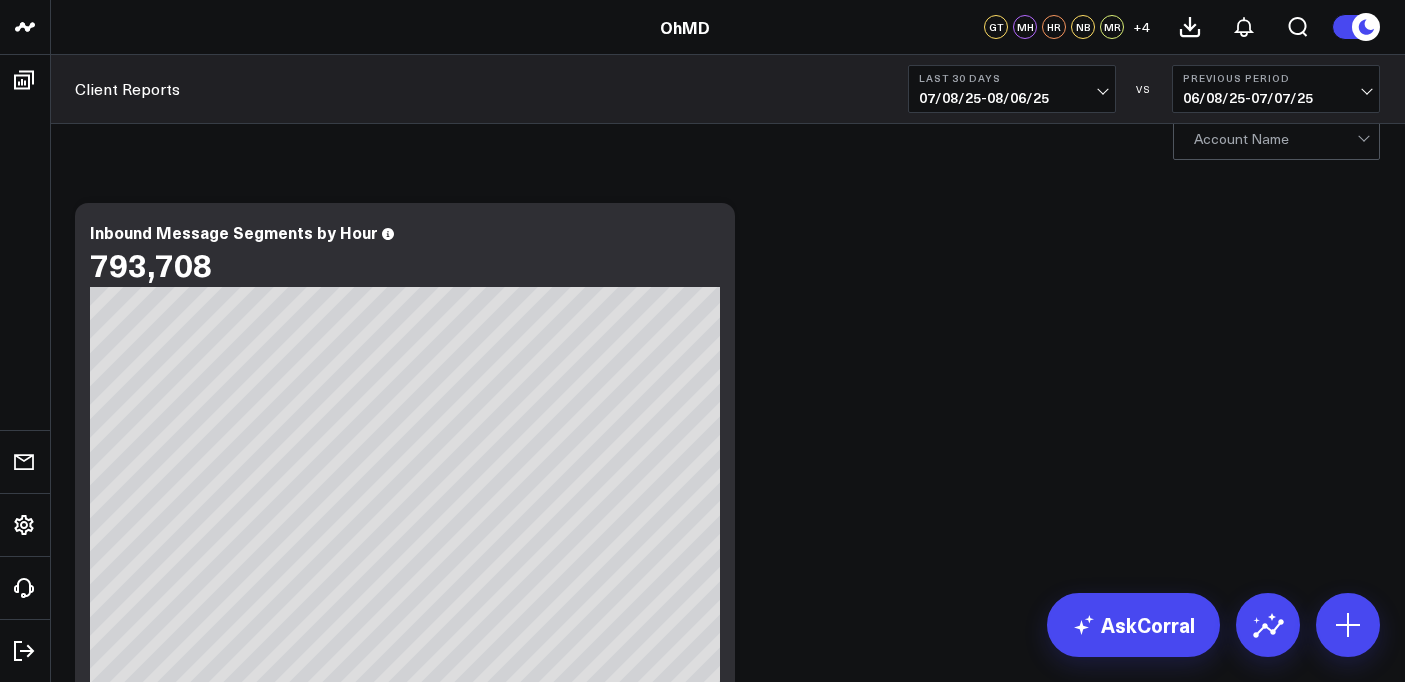 click at bounding box center [1275, 139] 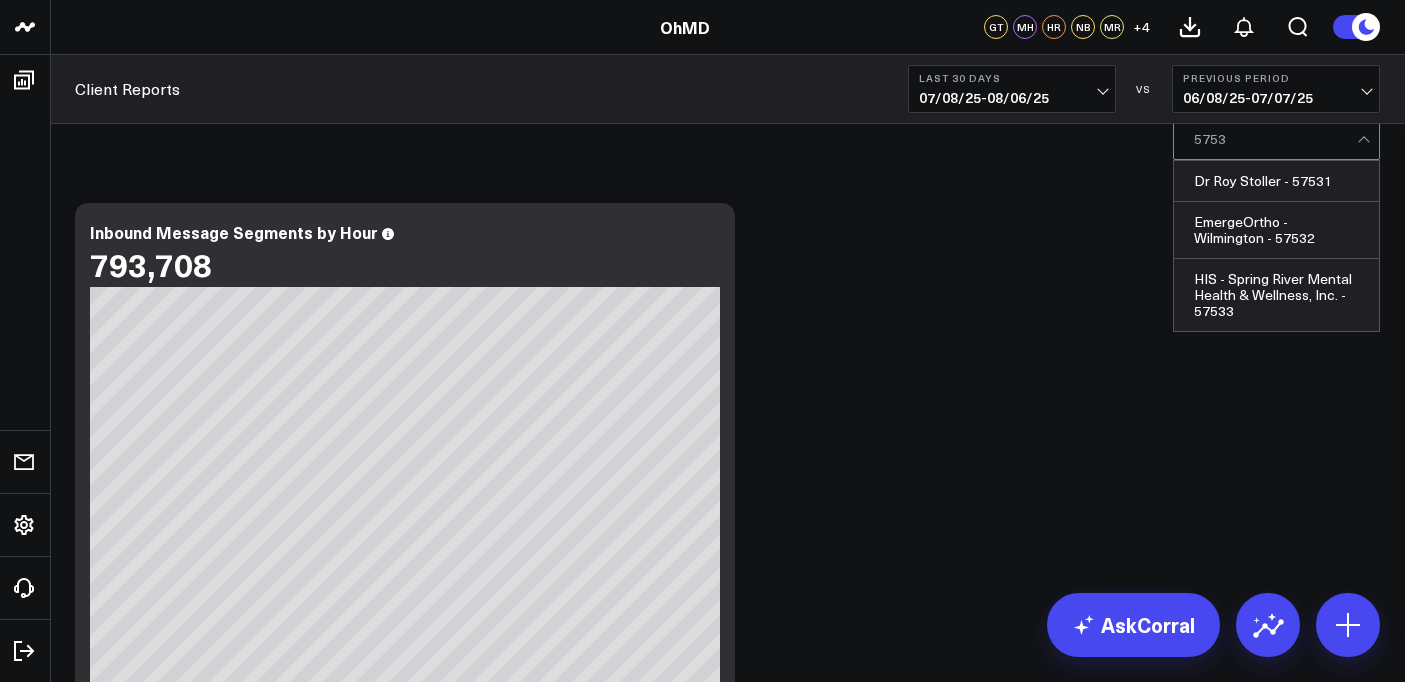 type on "57532" 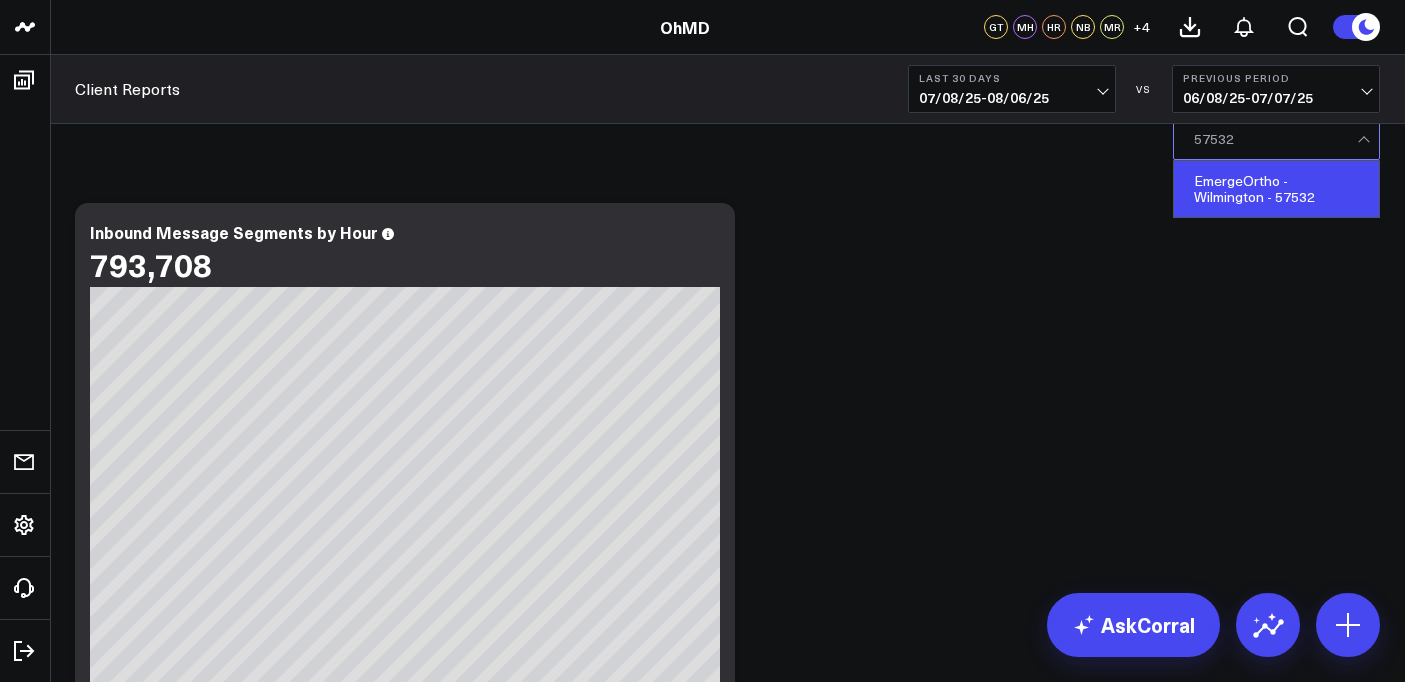 click on "EmergeOrtho - Wilmington - 57532" at bounding box center (1276, 189) 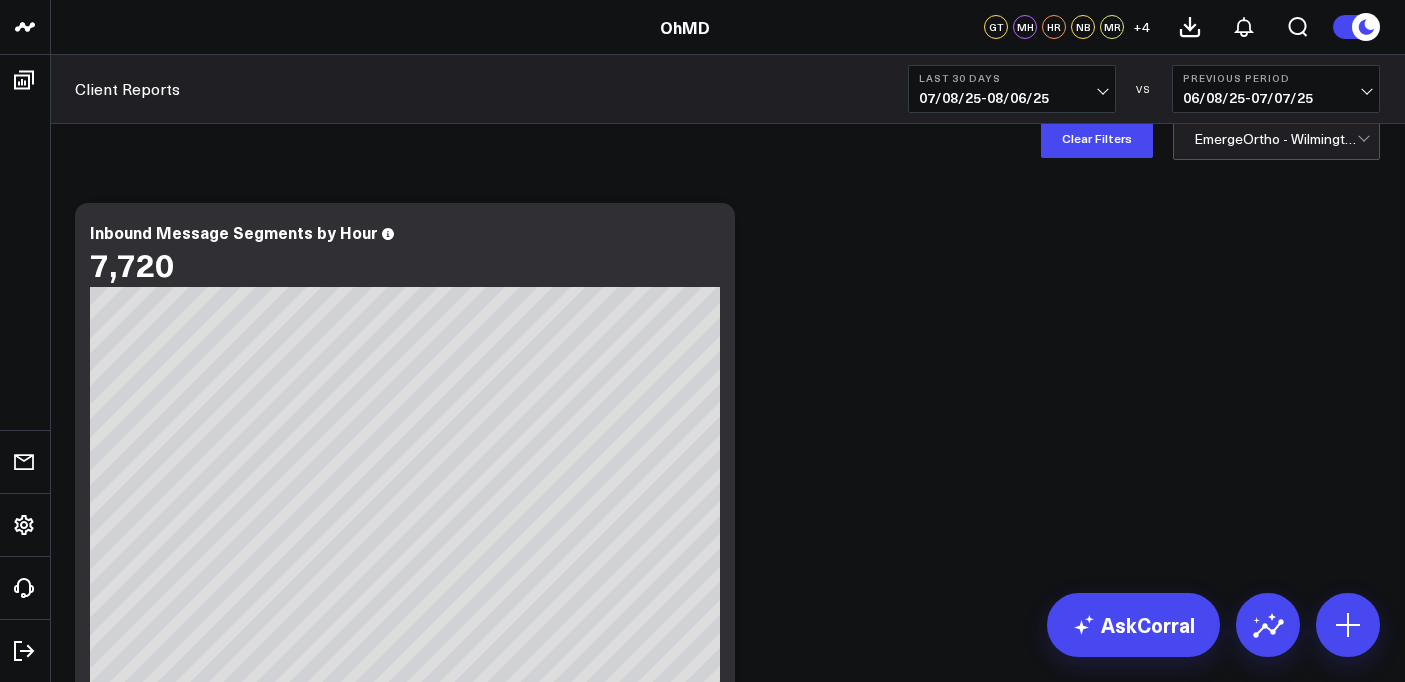 click on "07/08/25  -  08/06/25" at bounding box center (1012, 98) 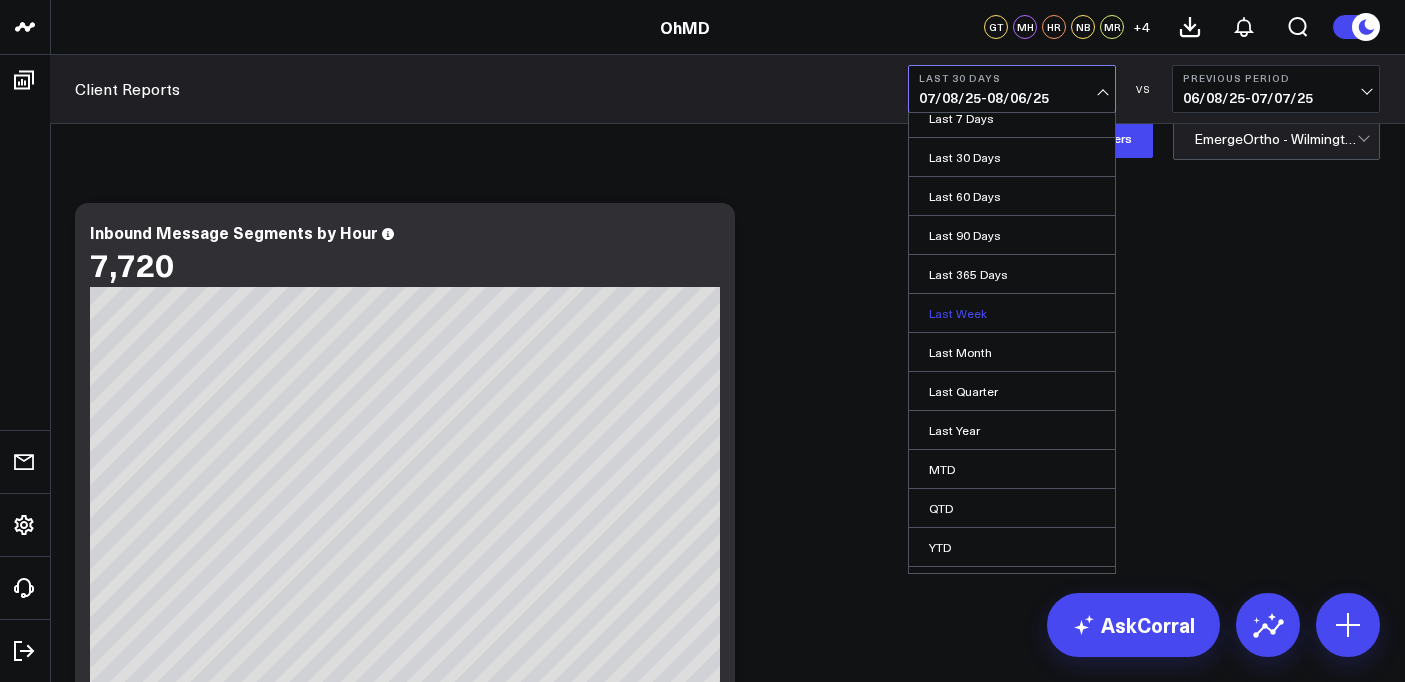 scroll, scrollTop: 85, scrollLeft: 0, axis: vertical 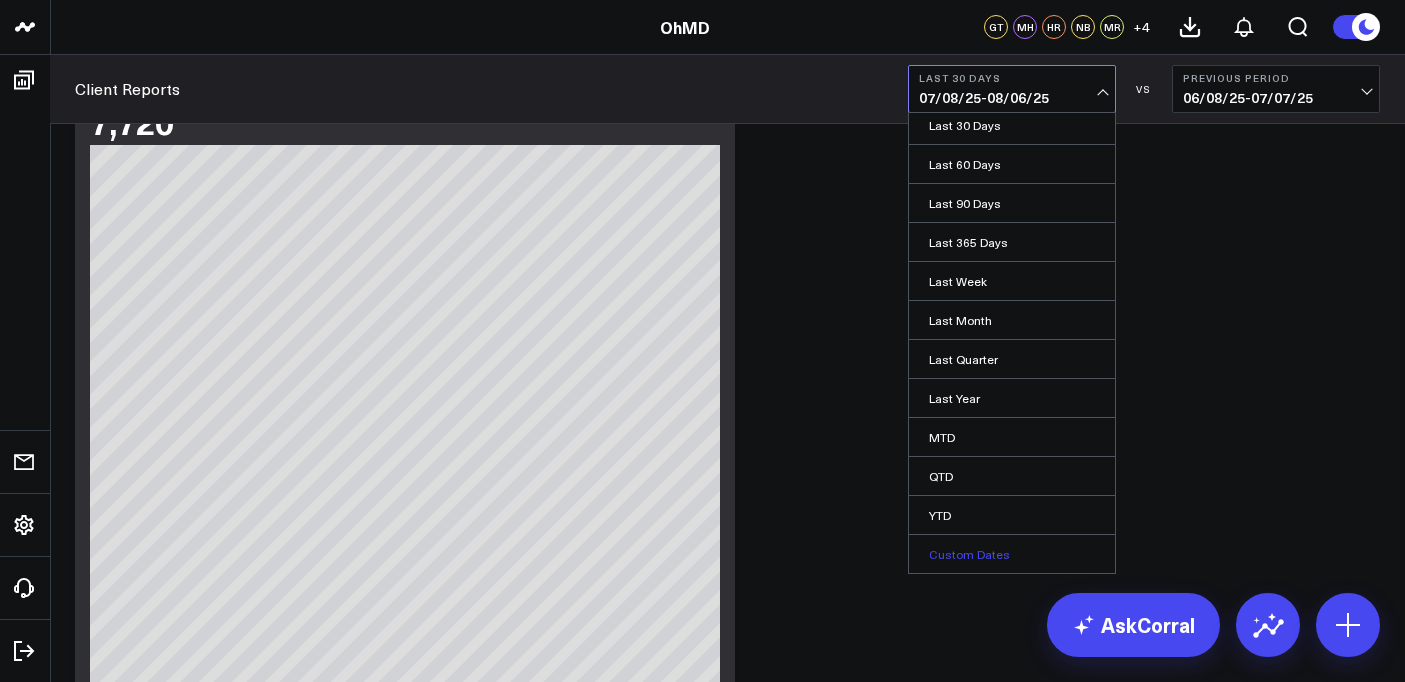 click on "Custom Dates" at bounding box center (1012, 554) 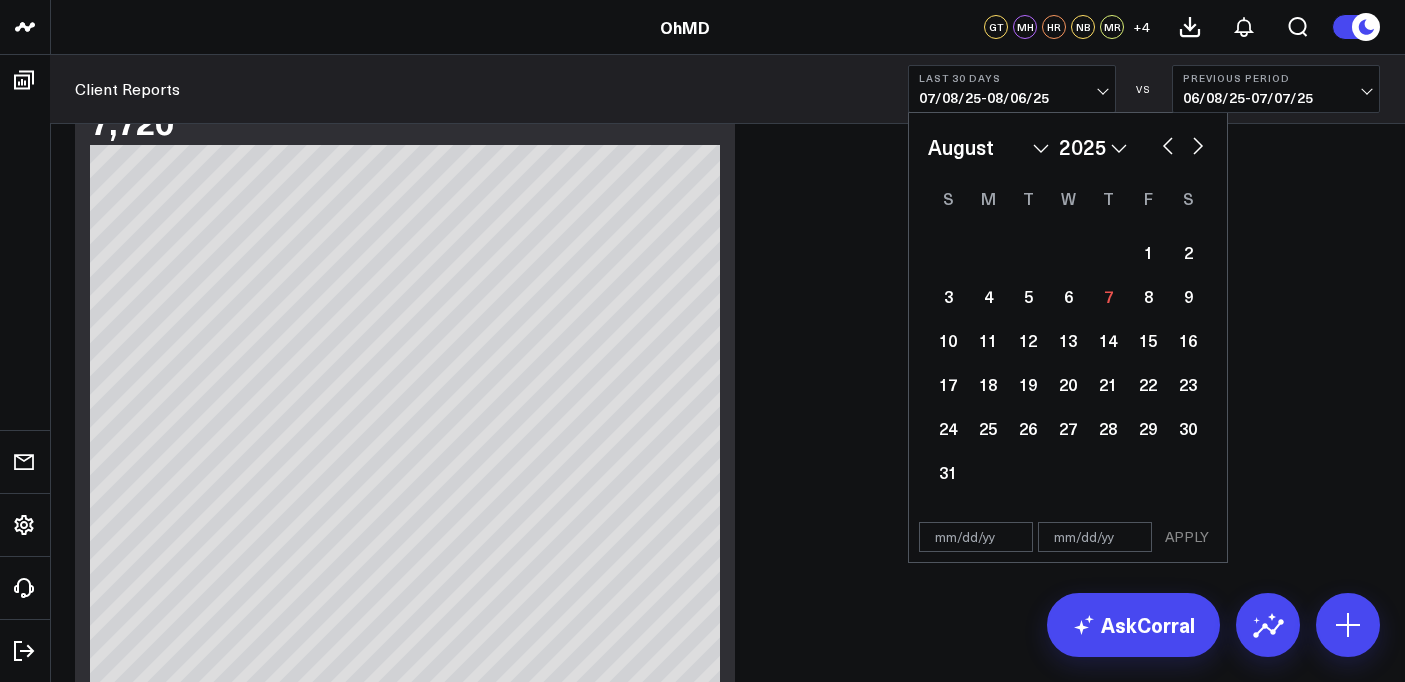 click at bounding box center (1168, 144) 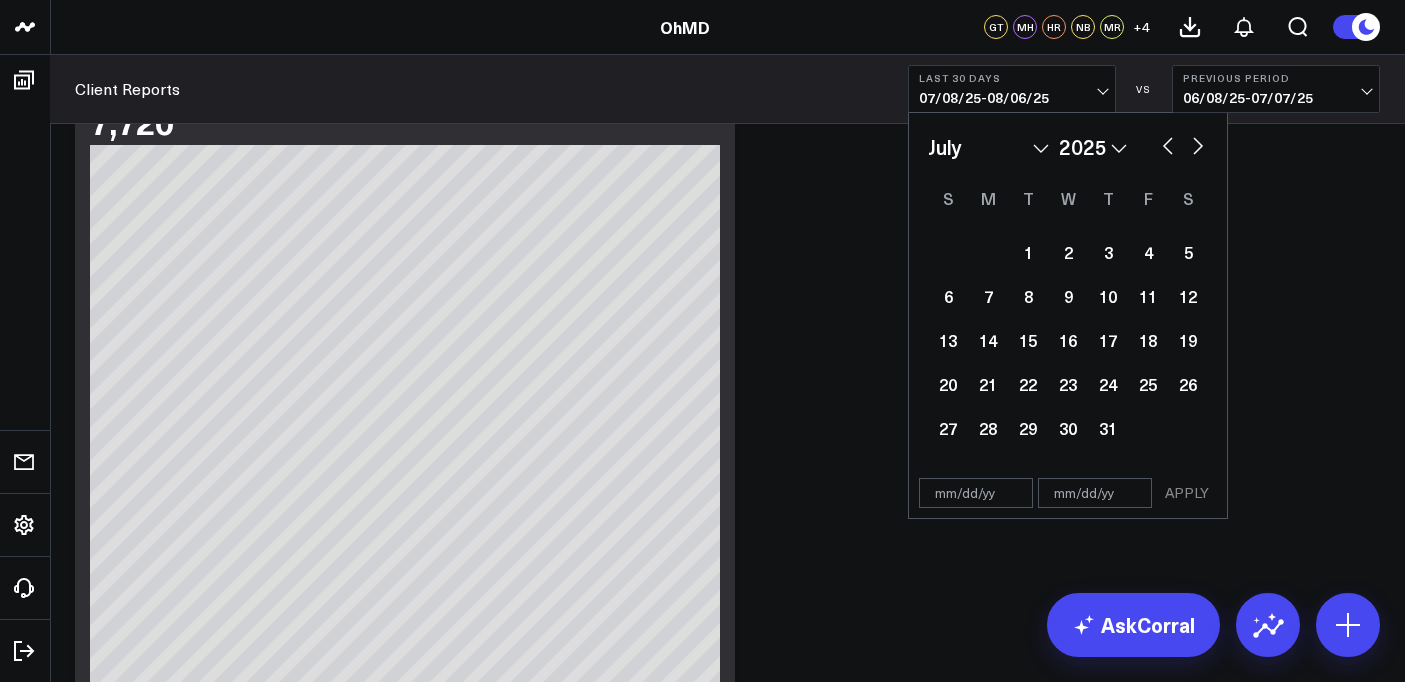 click at bounding box center (1168, 144) 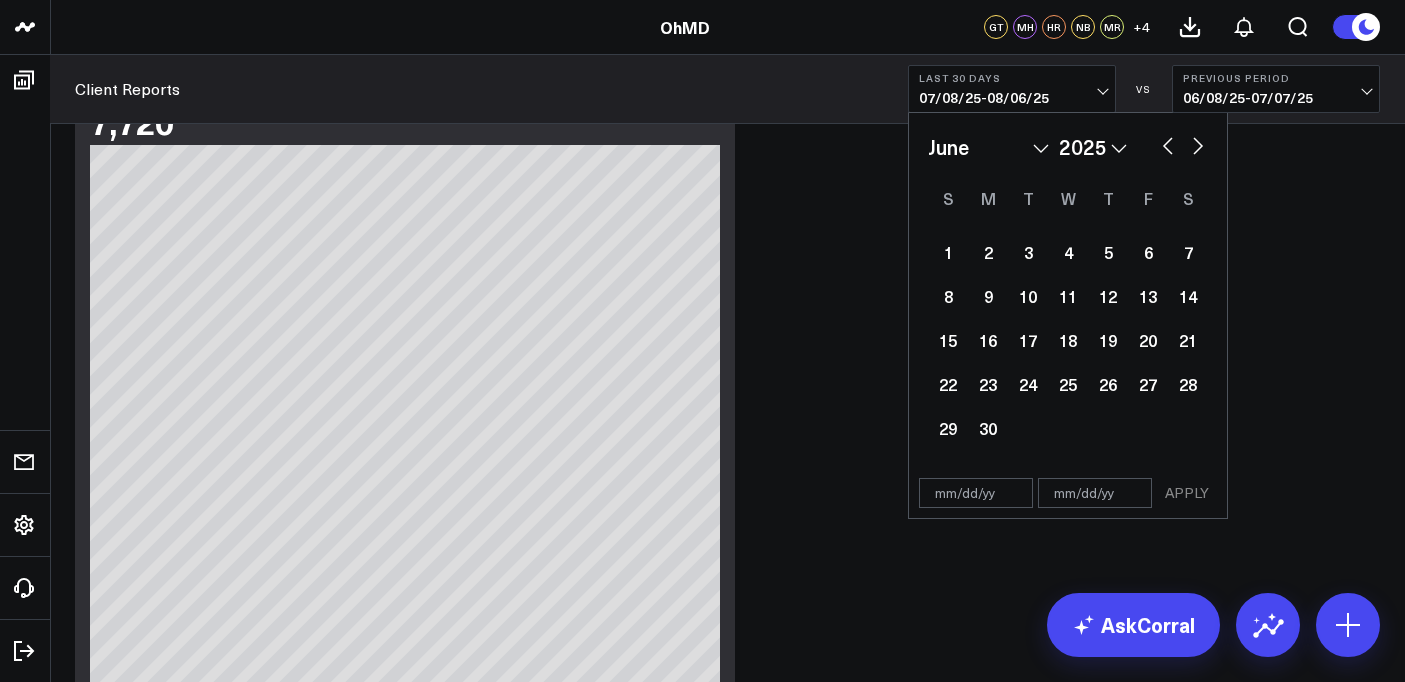 click at bounding box center (1168, 144) 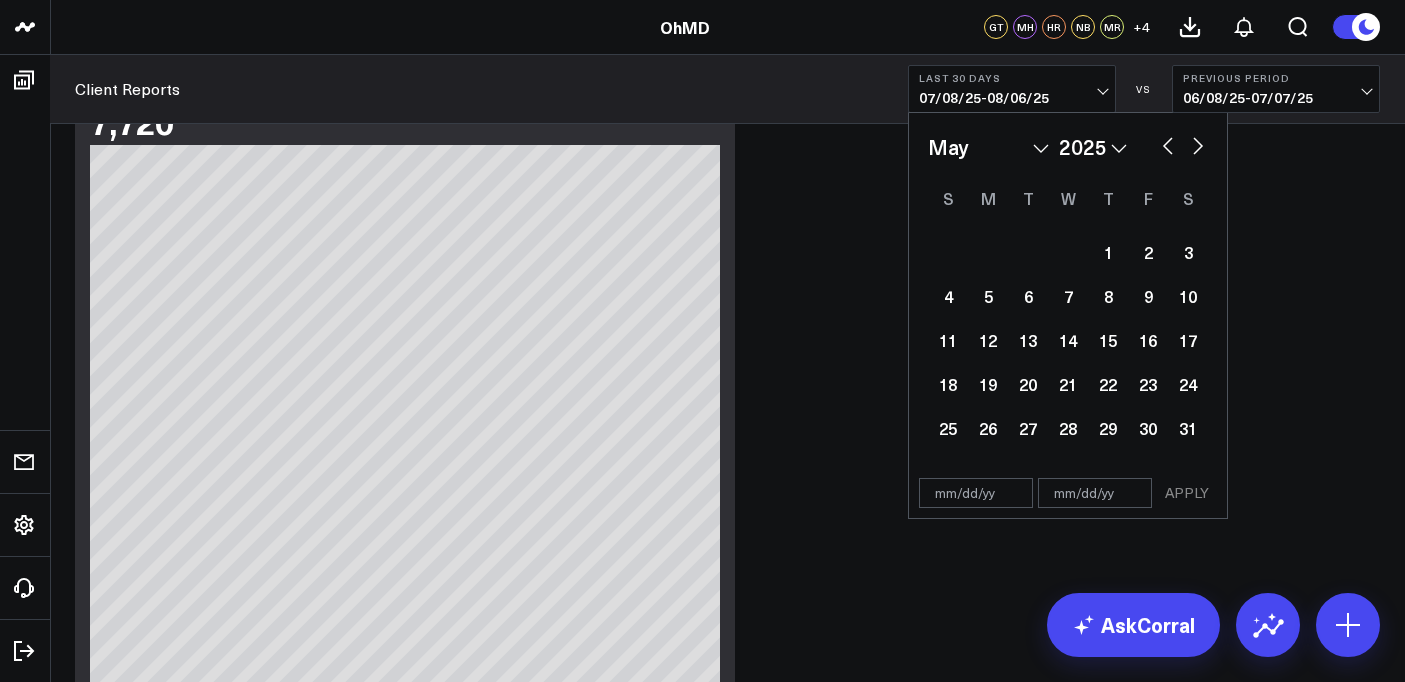click at bounding box center (1168, 144) 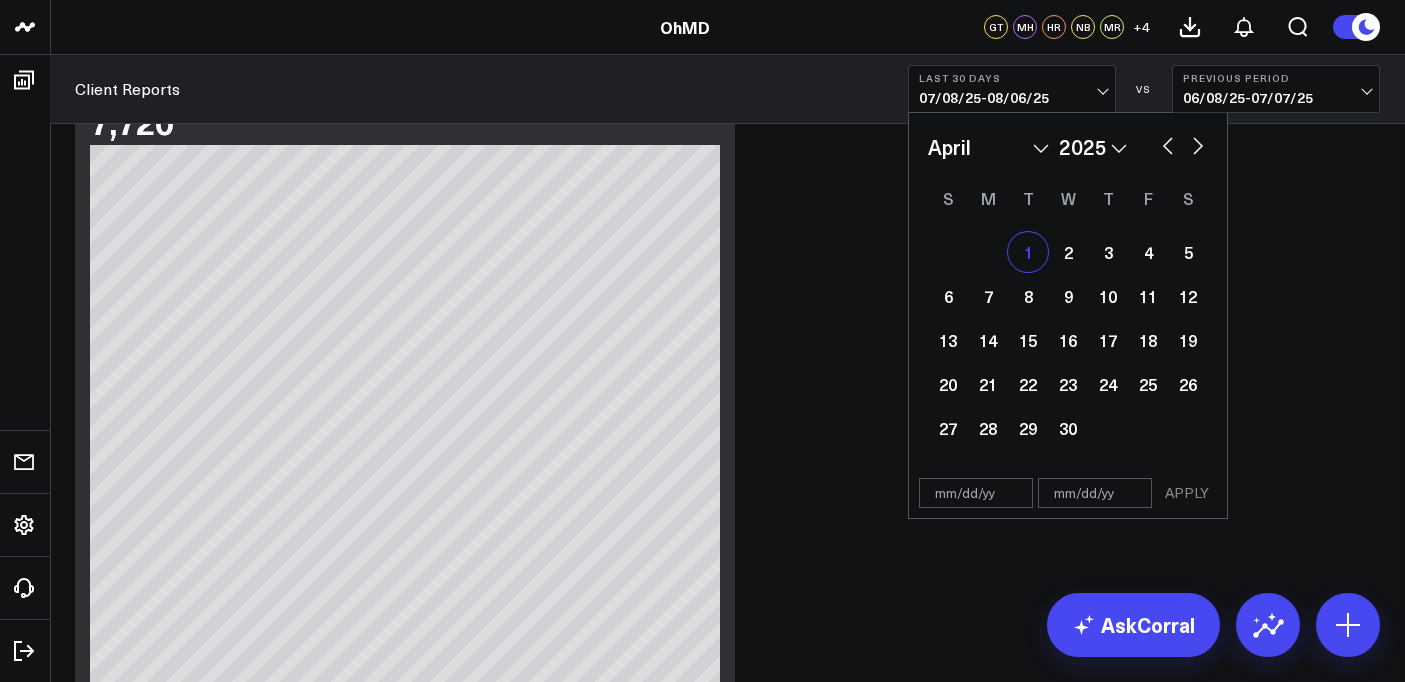 click on "1" at bounding box center (1028, 252) 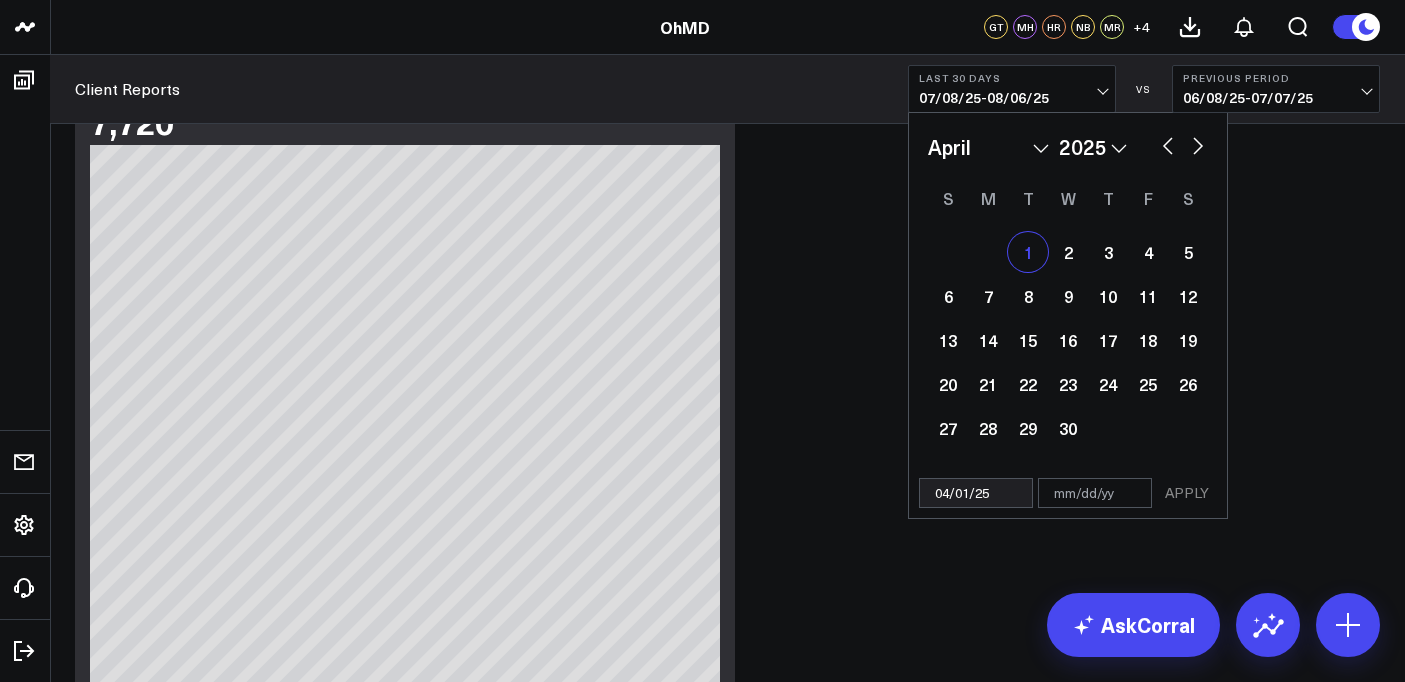 select on "3" 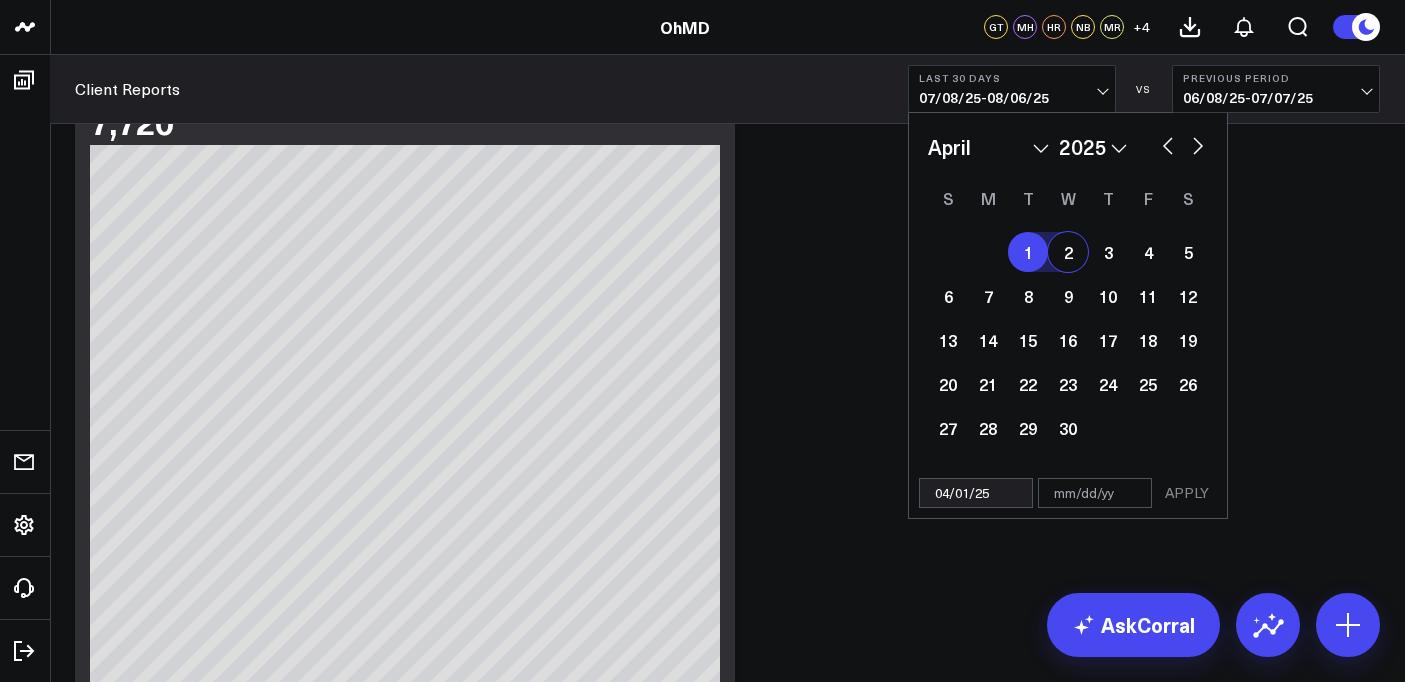click at bounding box center (1198, 144) 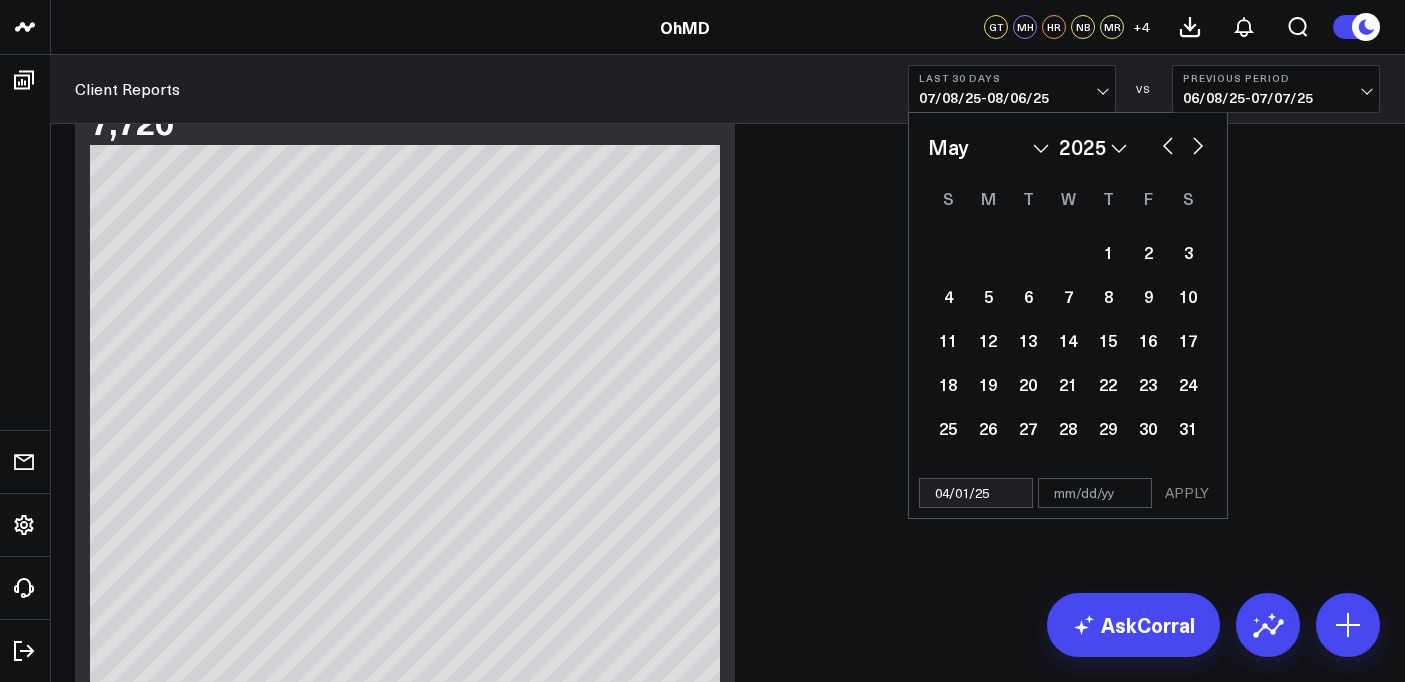 click at bounding box center (1198, 144) 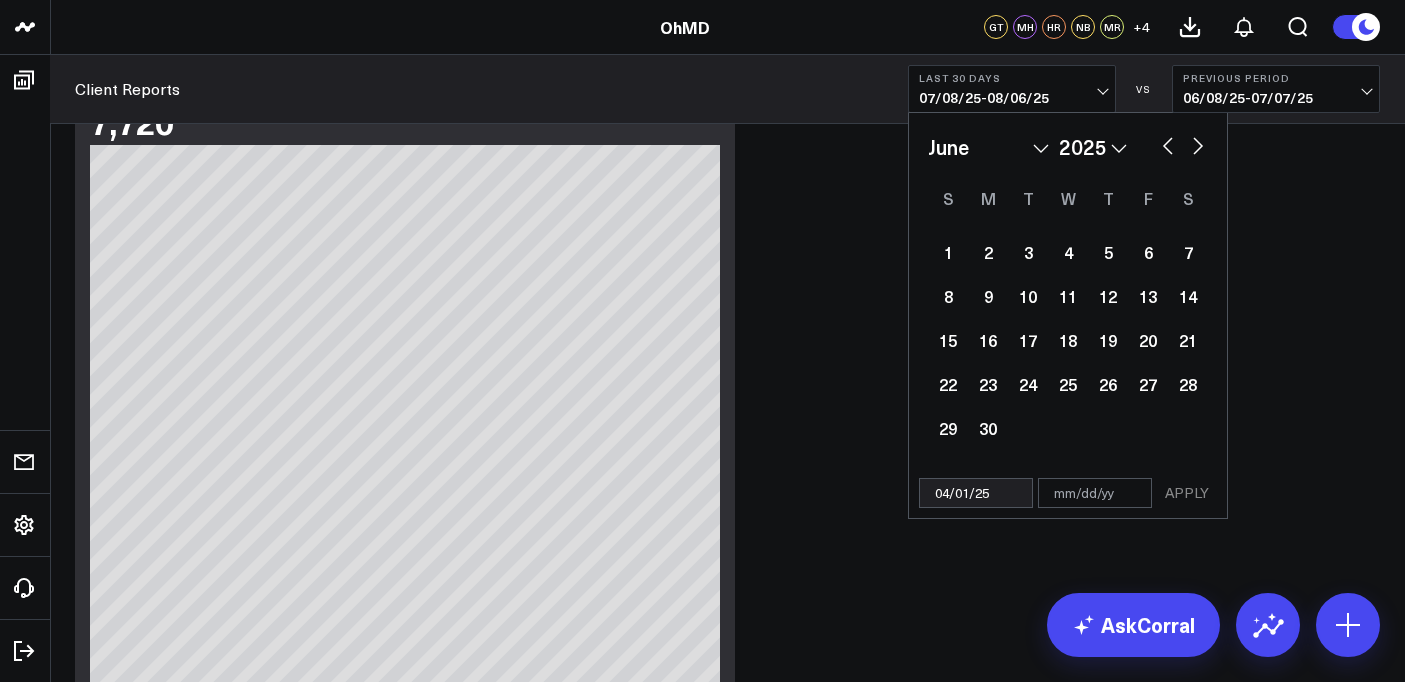 click at bounding box center (1198, 144) 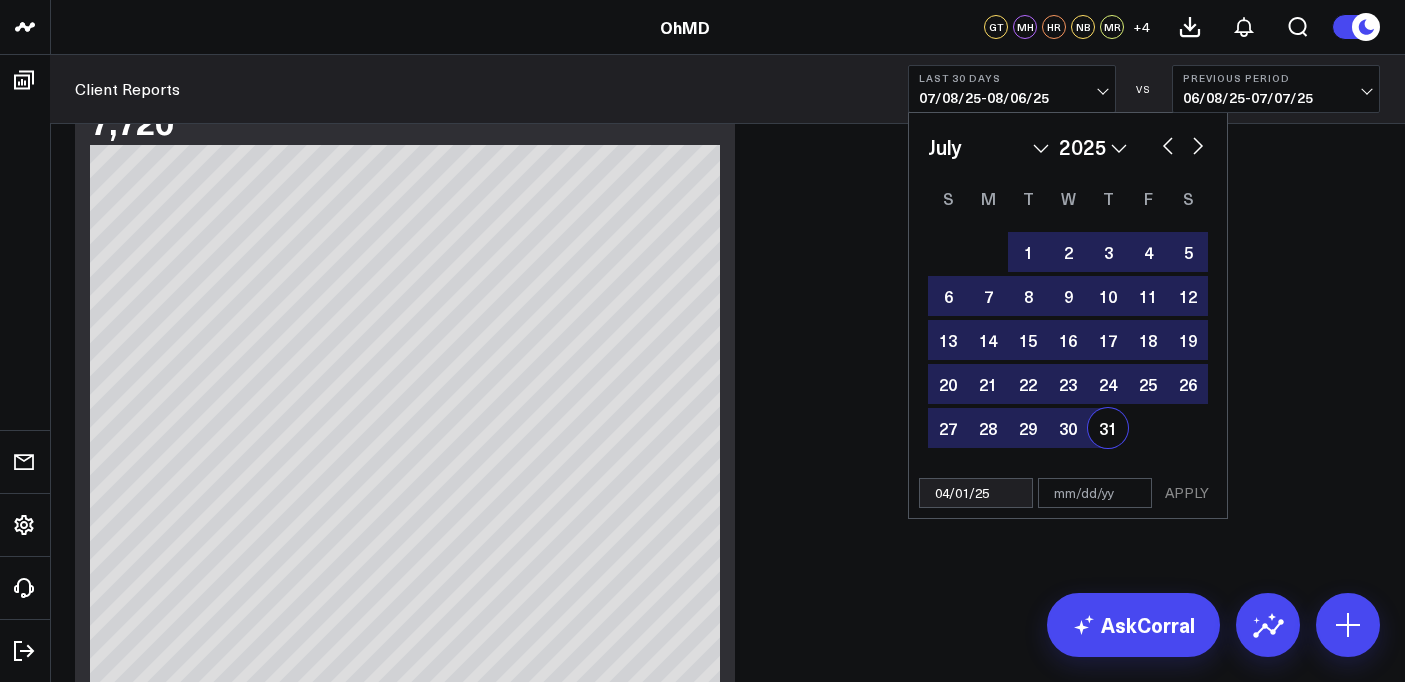 click on "31" at bounding box center [1108, 428] 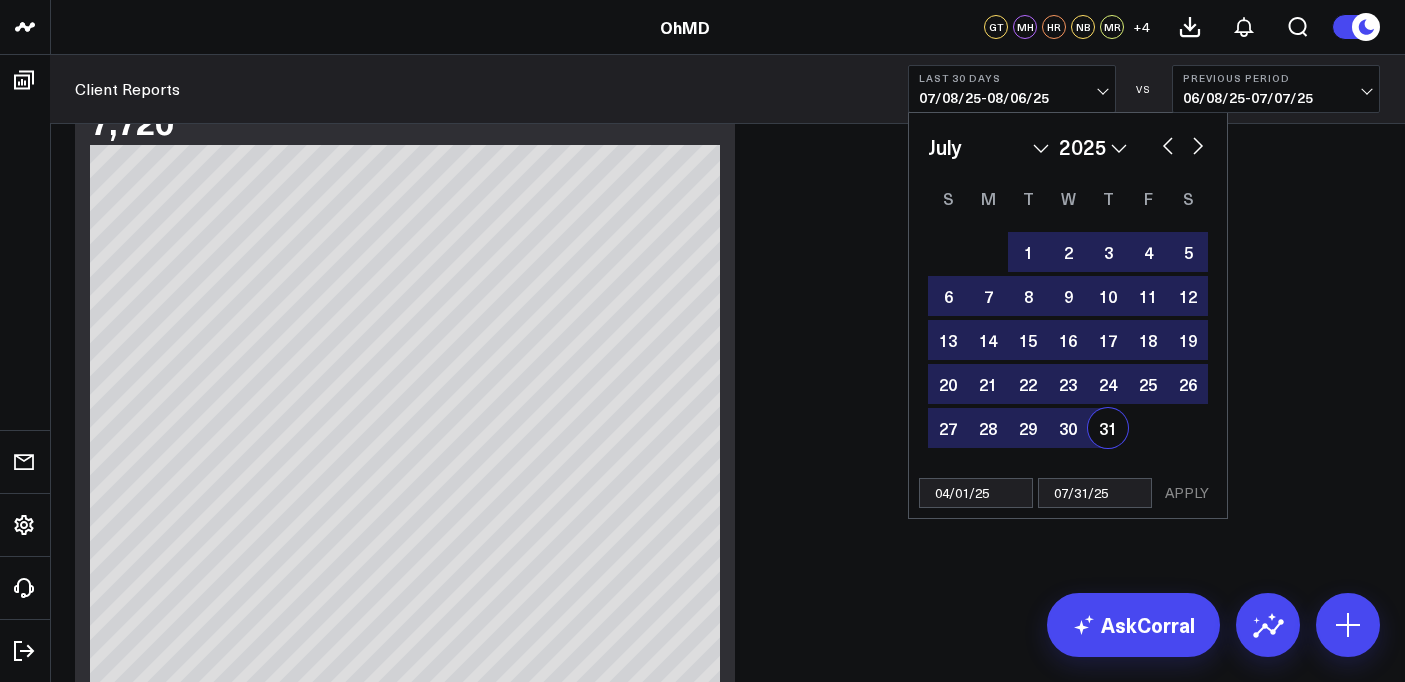select on "6" 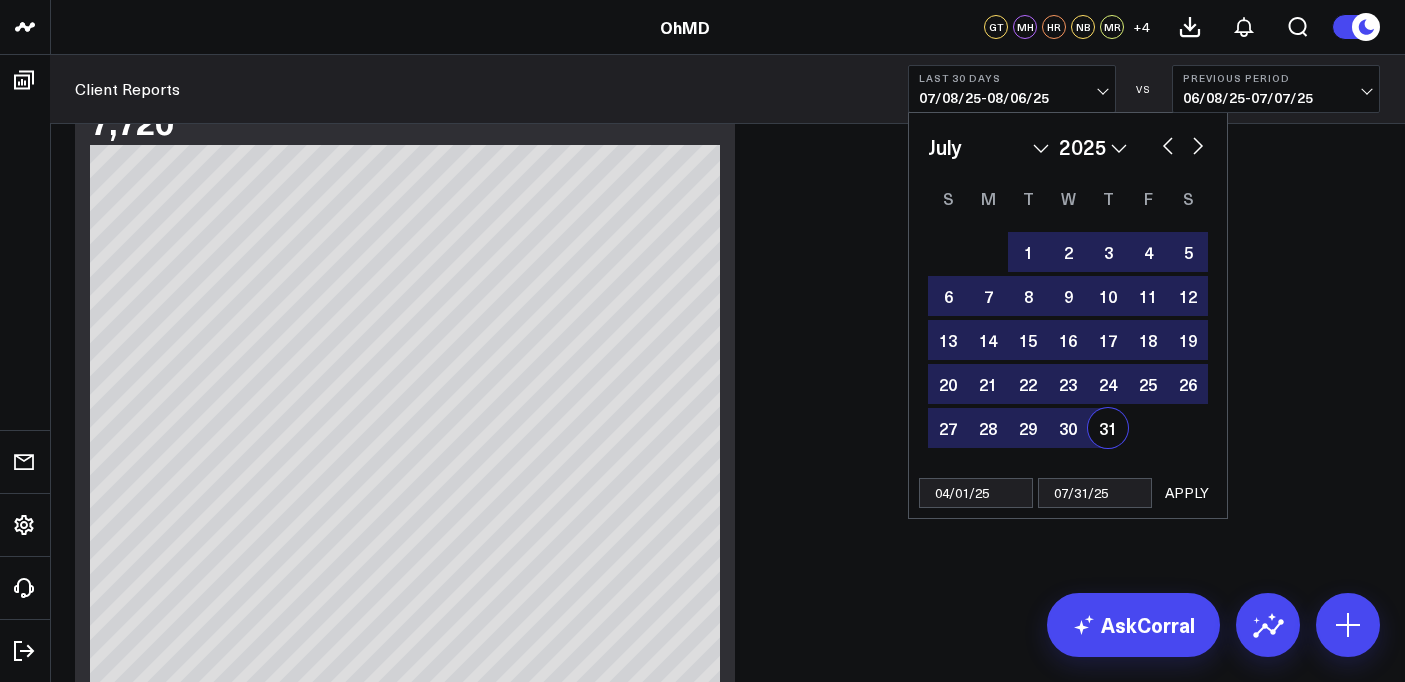 click on "APPLY" at bounding box center (1187, 493) 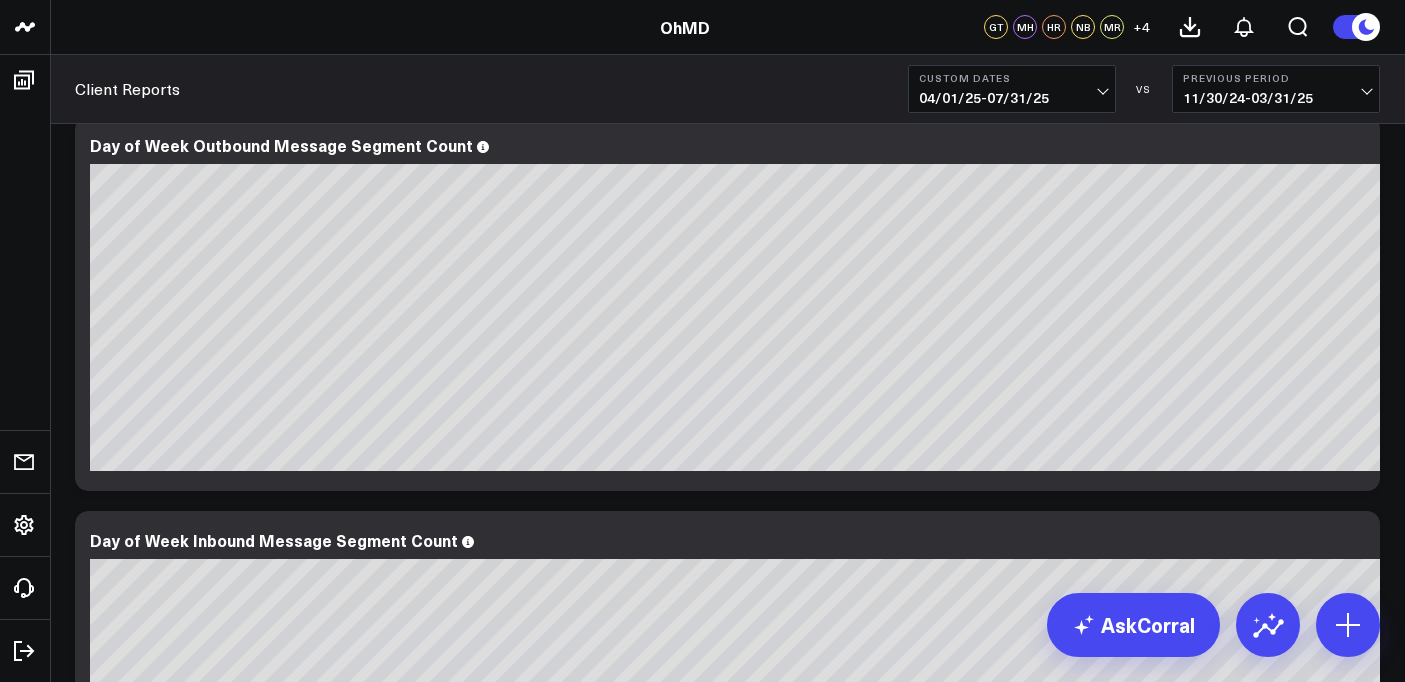 scroll, scrollTop: 3817, scrollLeft: 0, axis: vertical 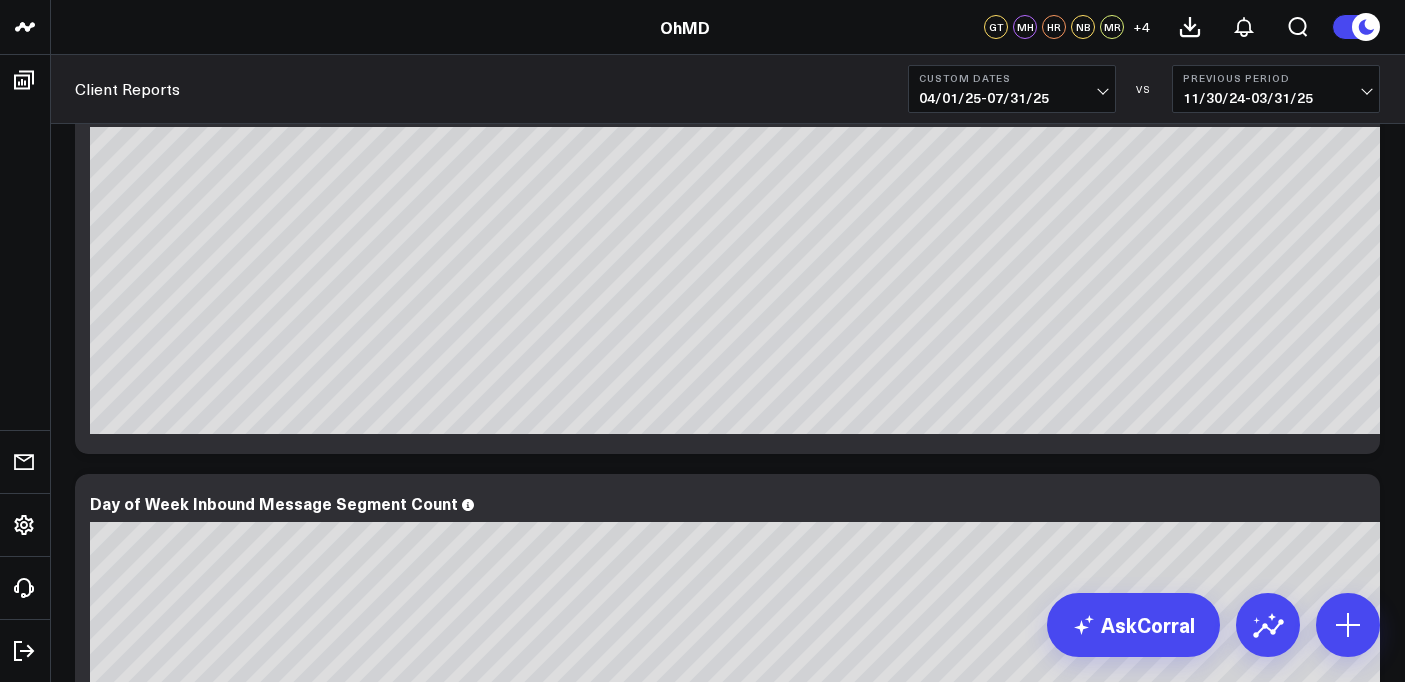 click on "Previous: [DATE]  -  [DATE]" at bounding box center (1276, 89) 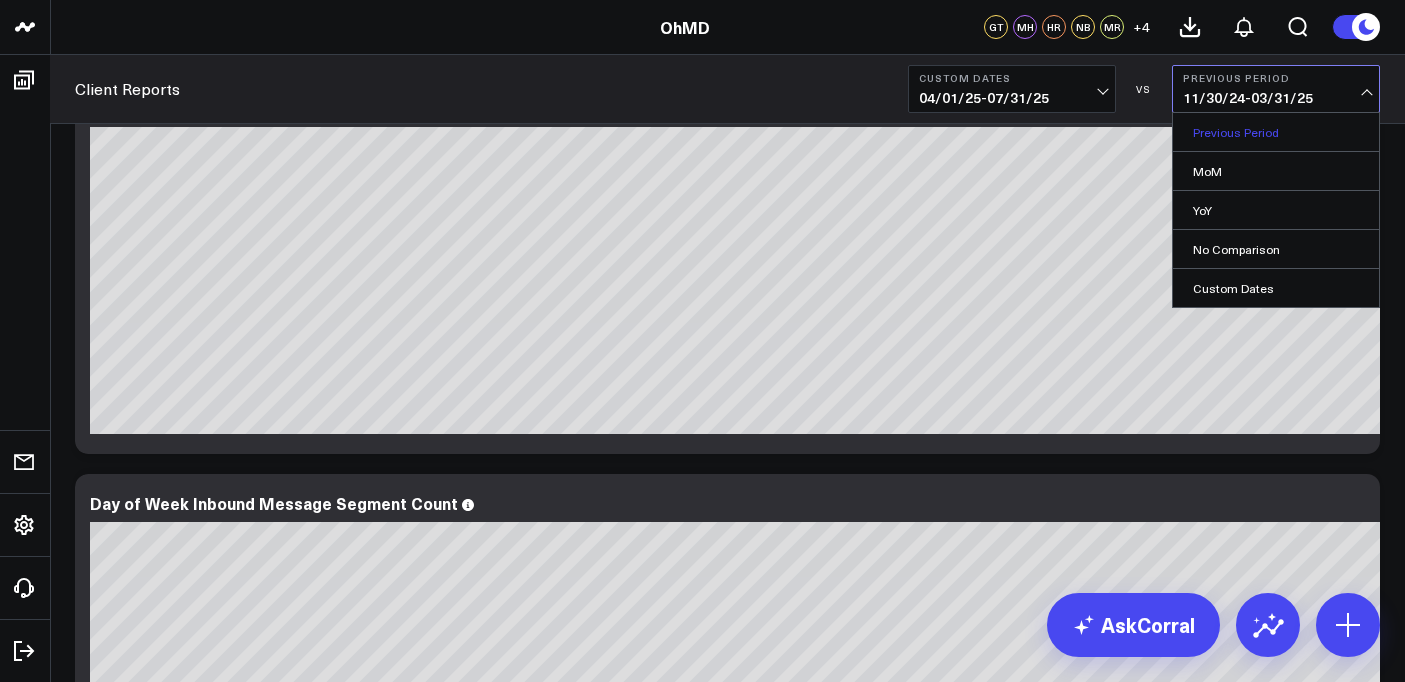 click on "Previous Period" at bounding box center [1276, 132] 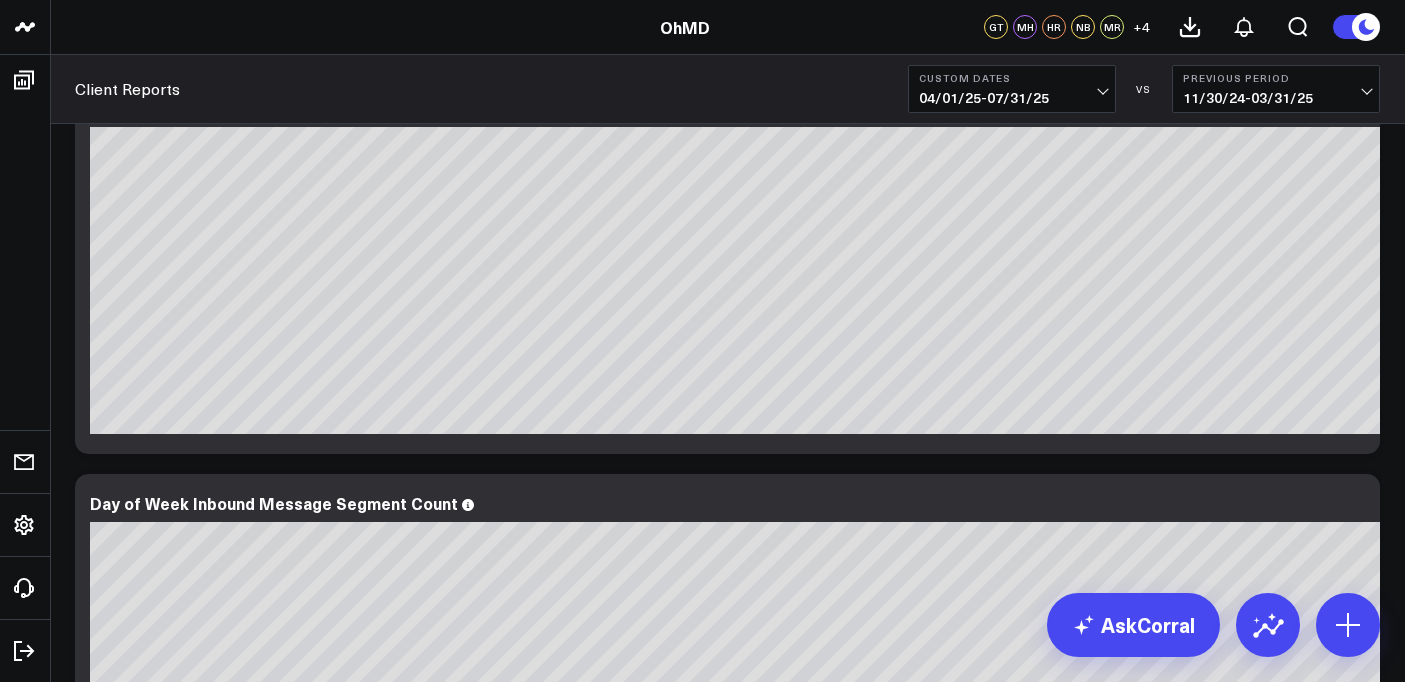 click on "[DATE]  -  [DATE]" at bounding box center (1276, 98) 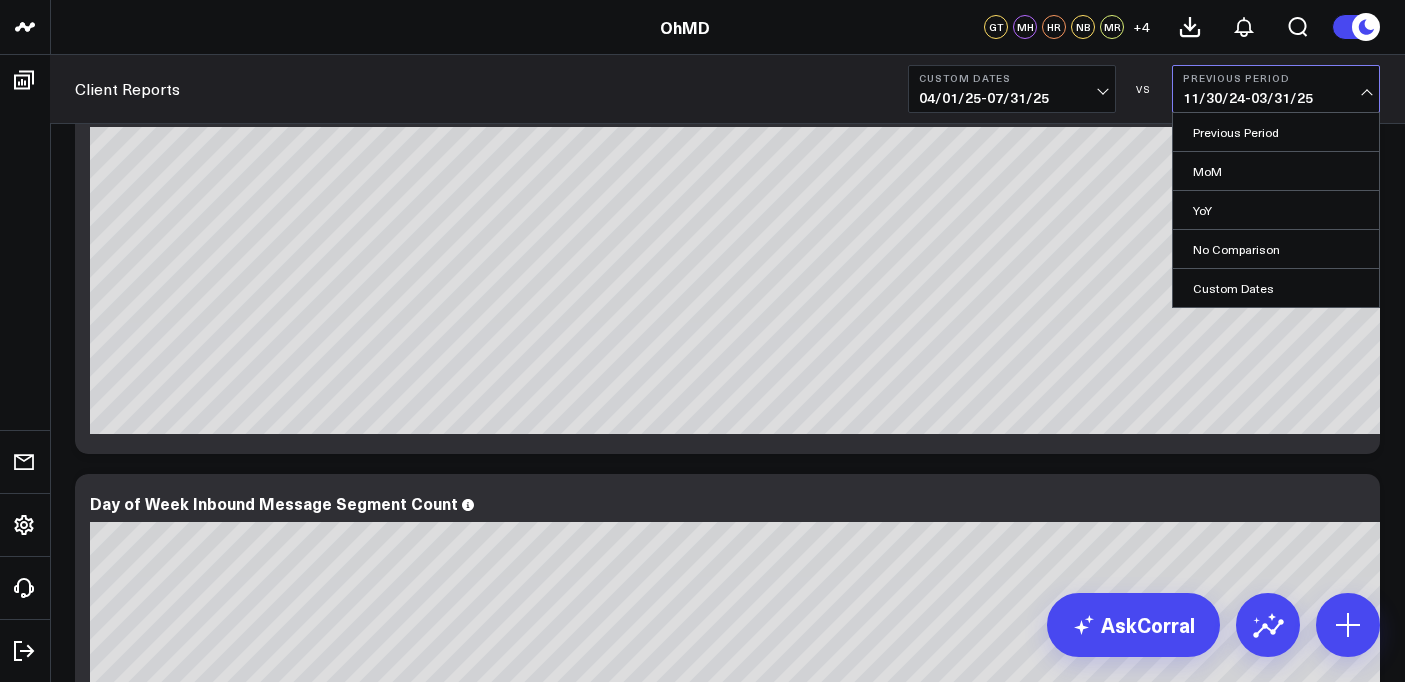 click on "Modify via AI Copy link to widget Ask support Remove Create linked copy Twilio [PERSON]'s Board [COMPANY] - Custom Board [PERSON]'s Board Client Reports (Internal) Sample Data Client Reports Client Reports - Heart and Vascular Client Reports - OBGYN [COMPANY] Duplicate to Twilio [PERSON]'s Board [COMPANY] - Custom Board [PERSON]'s Board Client Reports (Internal) Sample Data Client Reports Client Reports - Heart and Vascular Client Reports - OBGYN [COMPANY] Move to Twilio [PERSON]'s Board [COMPANY] - Custom Board [PERSON]'s Board Client Reports (Internal) Sample Data Client Reports Client Reports - Heart and Vascular Client Reports - OBGYN [COMPANY] Change chart to Fuel Gauge Fuel Gauge w/o Comparison Comparison Bar Static Number Line Chart for Date Comparison Bar Chart Bar Chart w/o Comparison Wide Bar Chart Wide Bar Chart w/o Comparison Donut Chart Donut Chart w/o Comparison Pie Chart Vertical Funnel US Map" at bounding box center (727, 911) 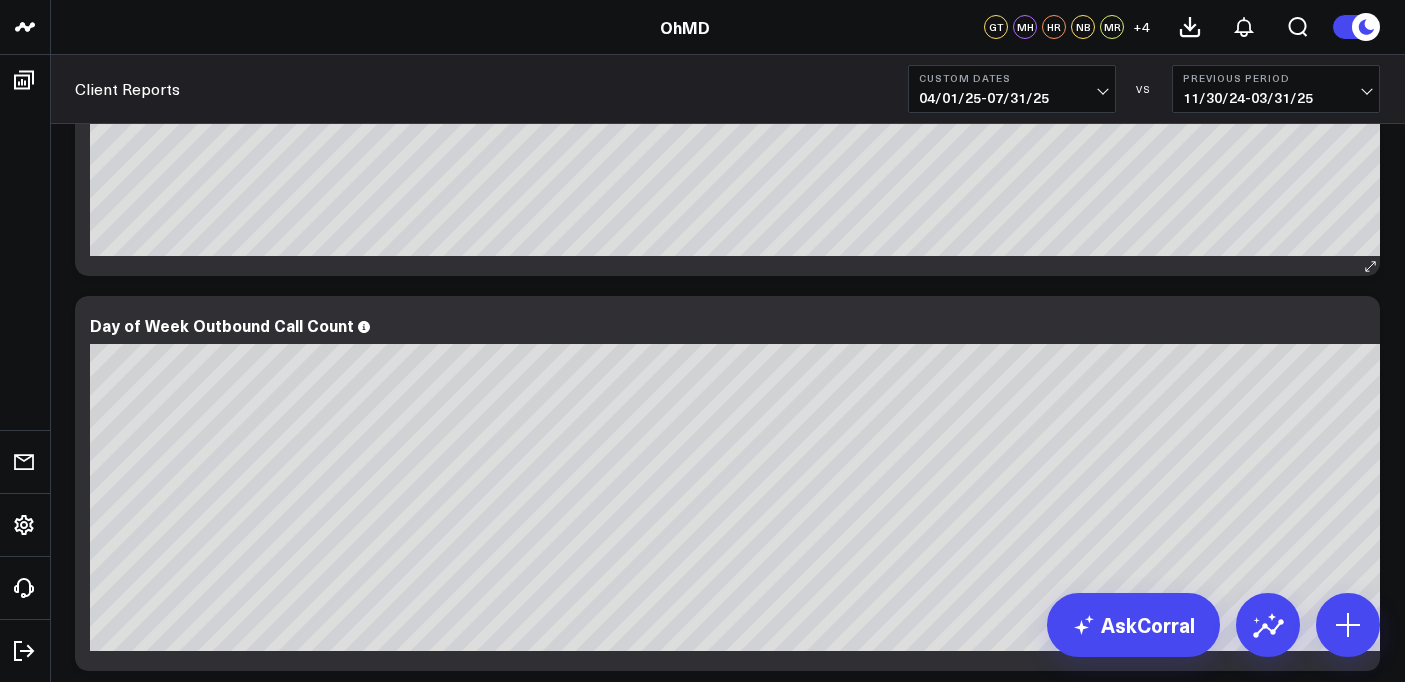scroll, scrollTop: 8571, scrollLeft: 0, axis: vertical 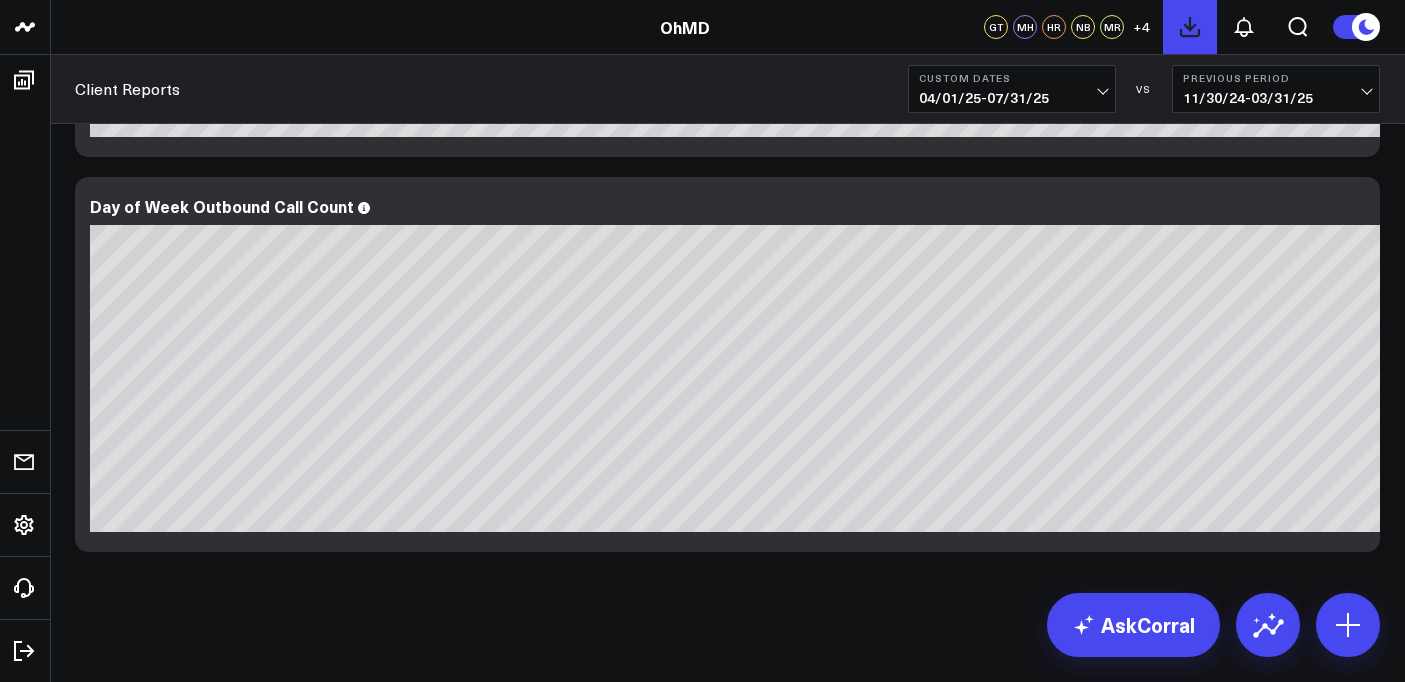 click 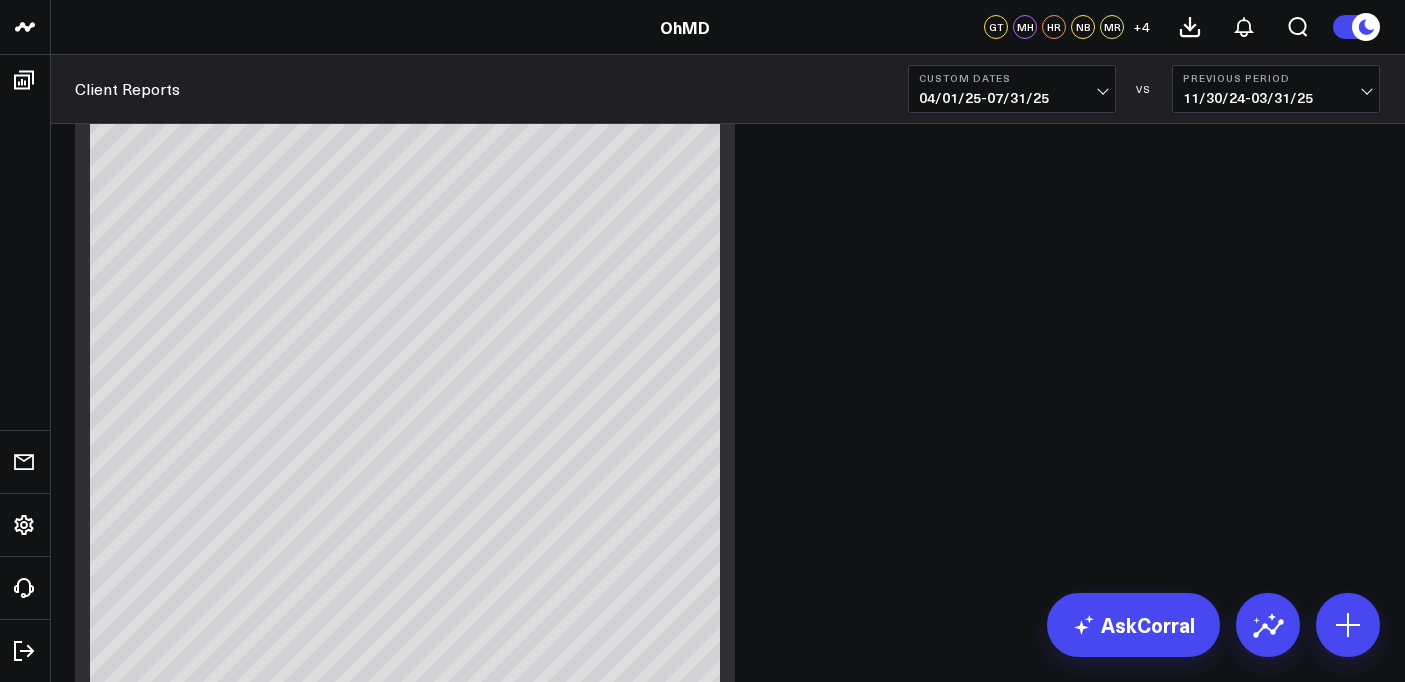 scroll, scrollTop: 49, scrollLeft: 0, axis: vertical 